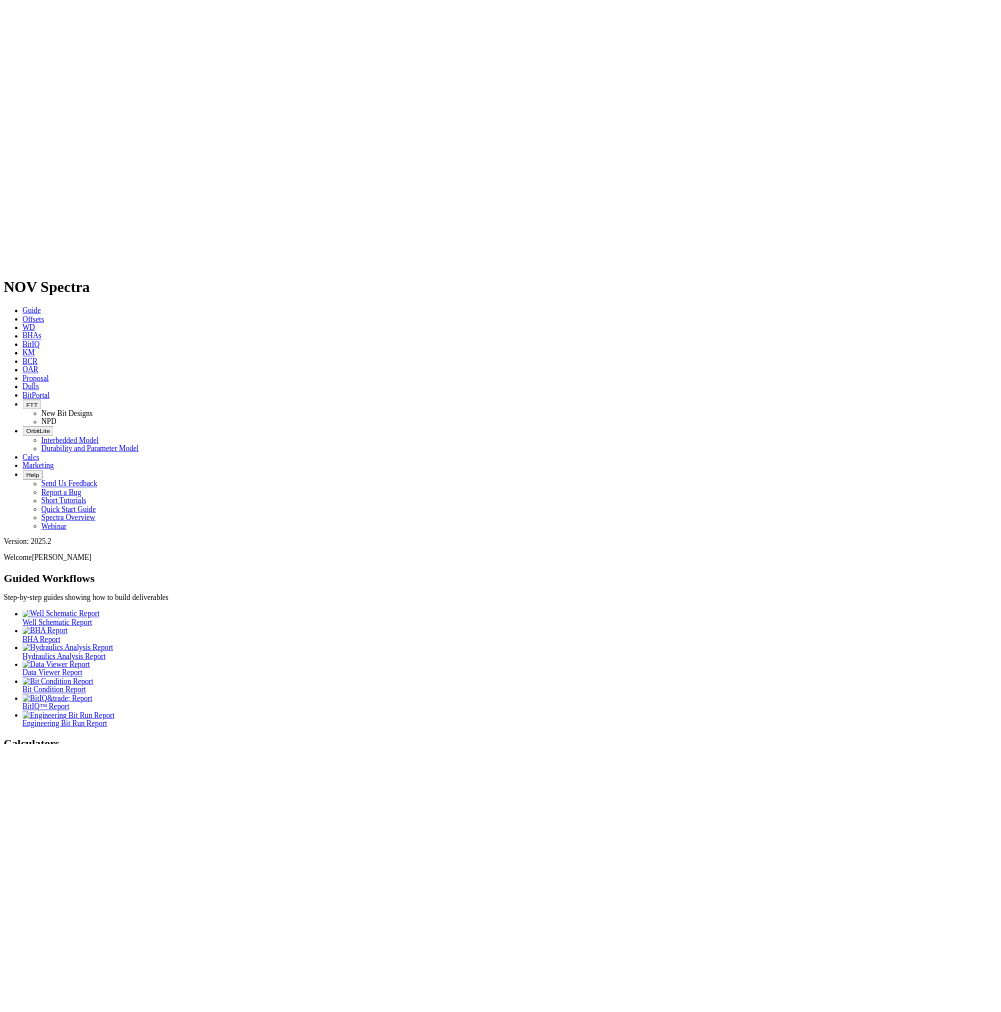 scroll, scrollTop: 0, scrollLeft: 0, axis: both 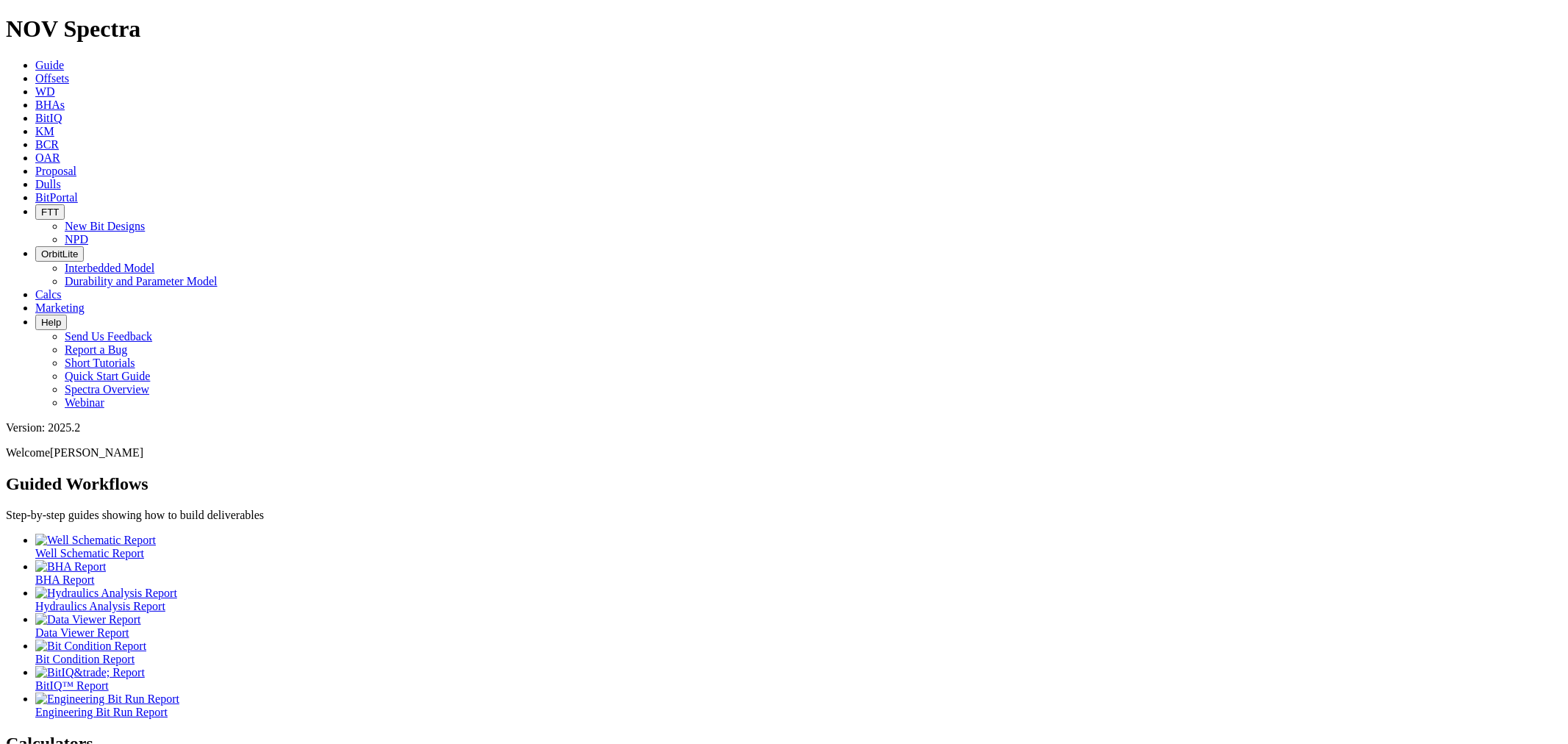 click at bounding box center [35, 78] 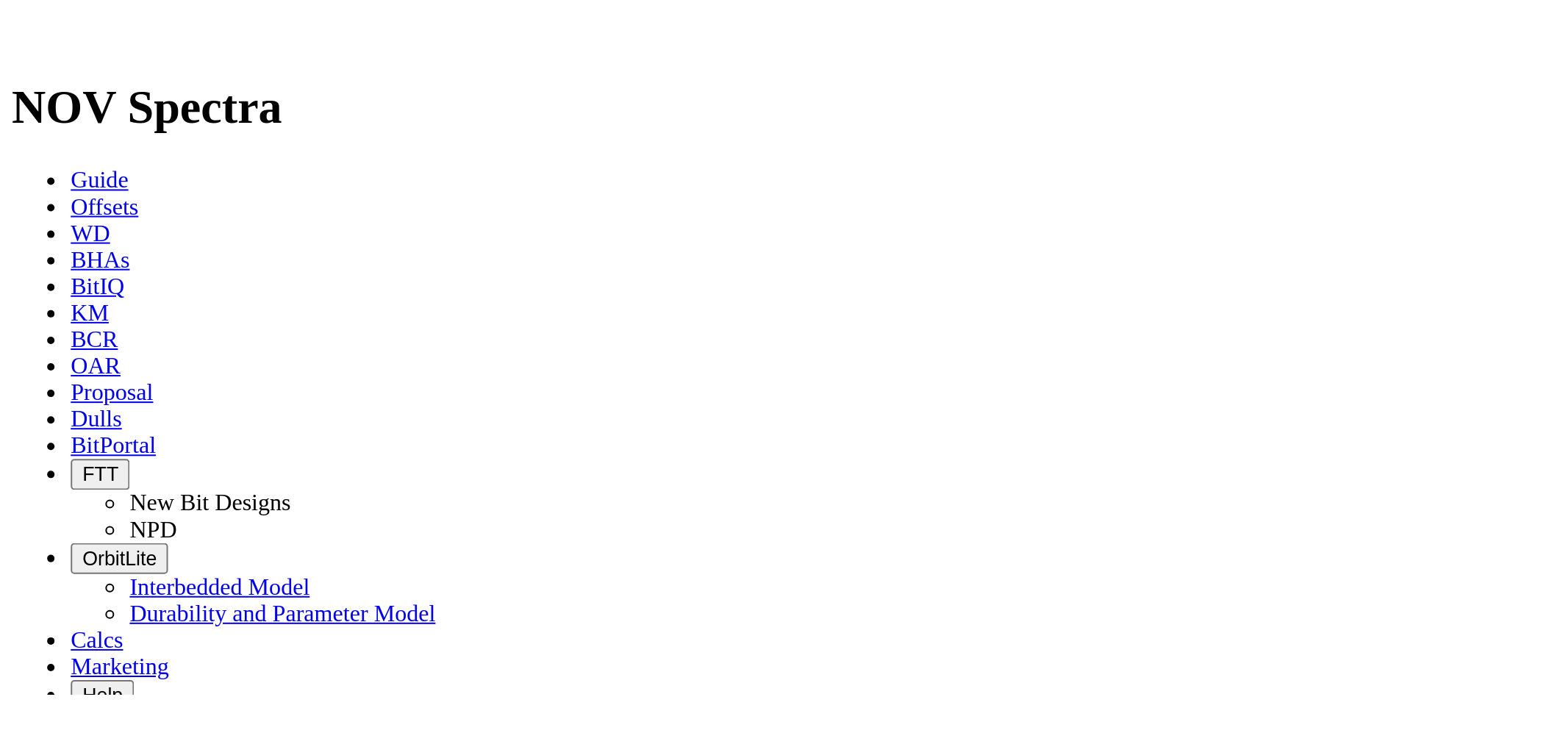 scroll, scrollTop: 0, scrollLeft: 0, axis: both 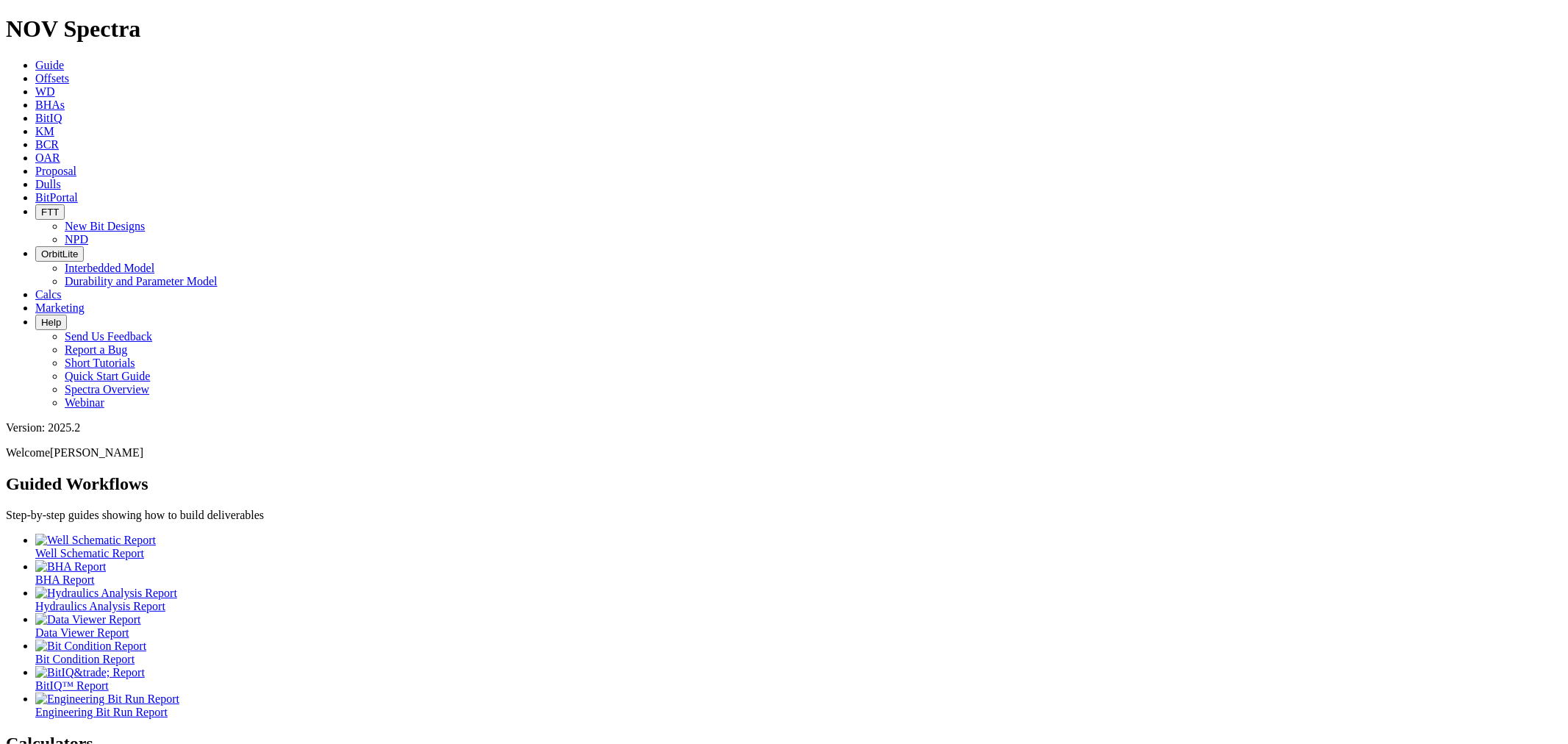 click on "Offsets" at bounding box center [52, 78] 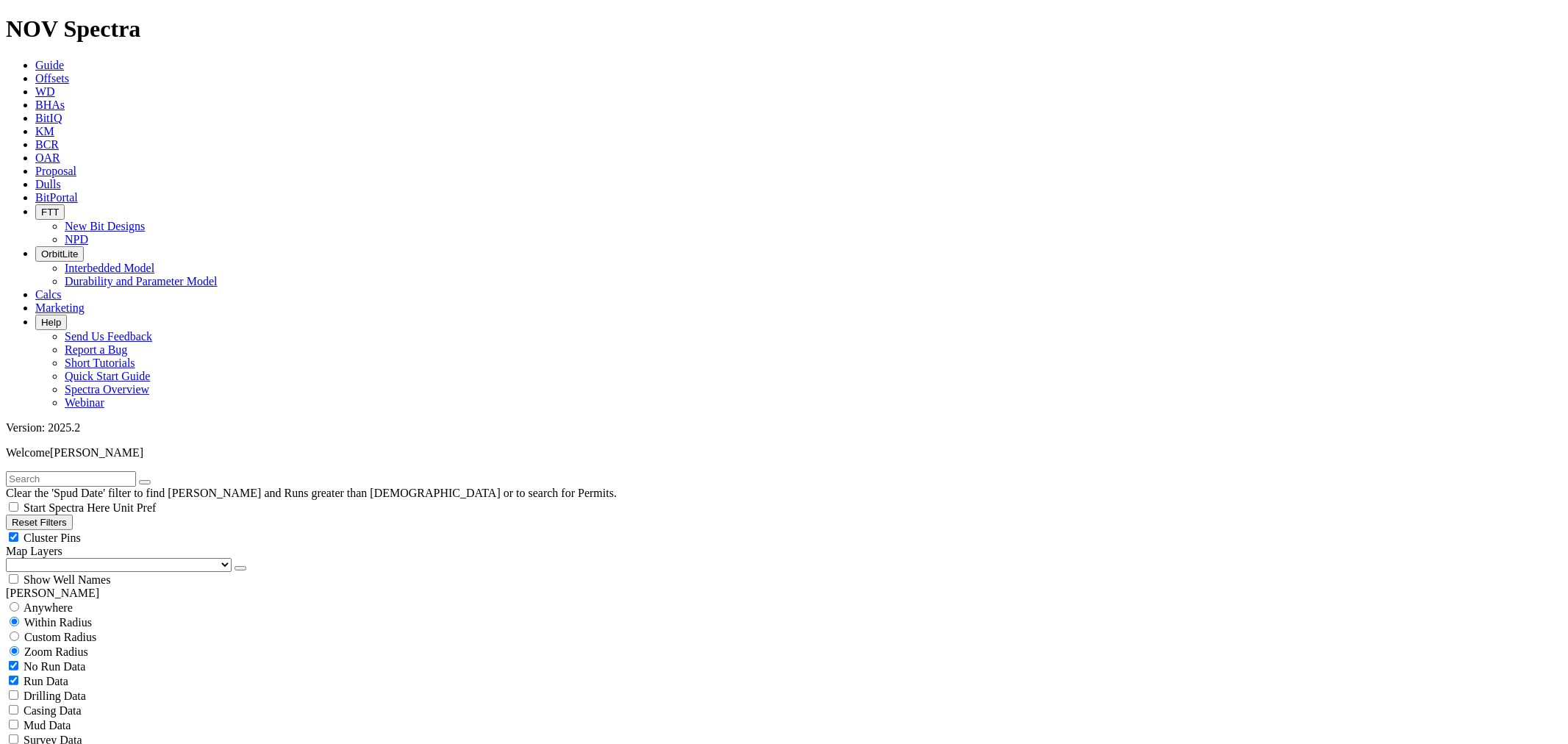 click at bounding box center (71, 479) 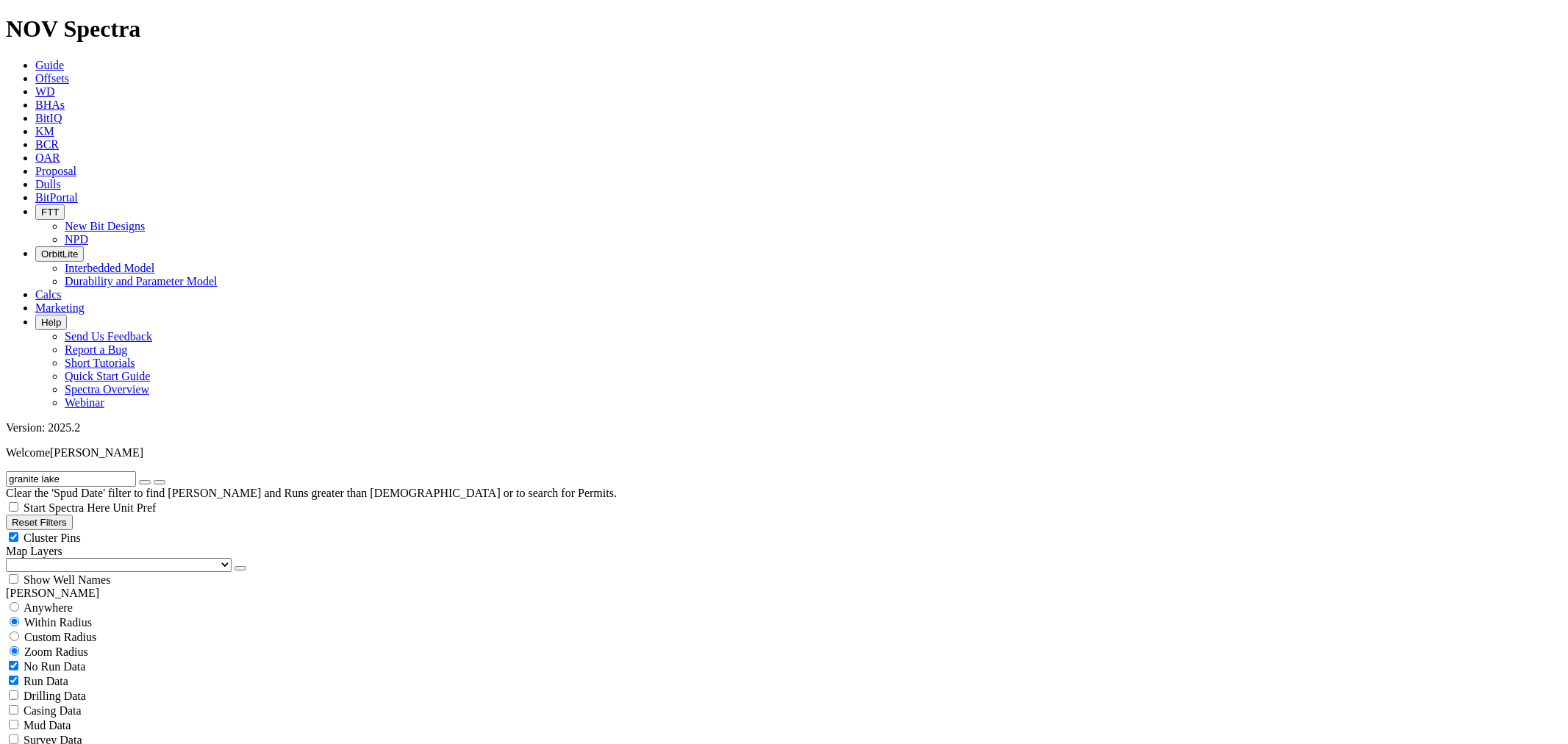 type on "granite lake" 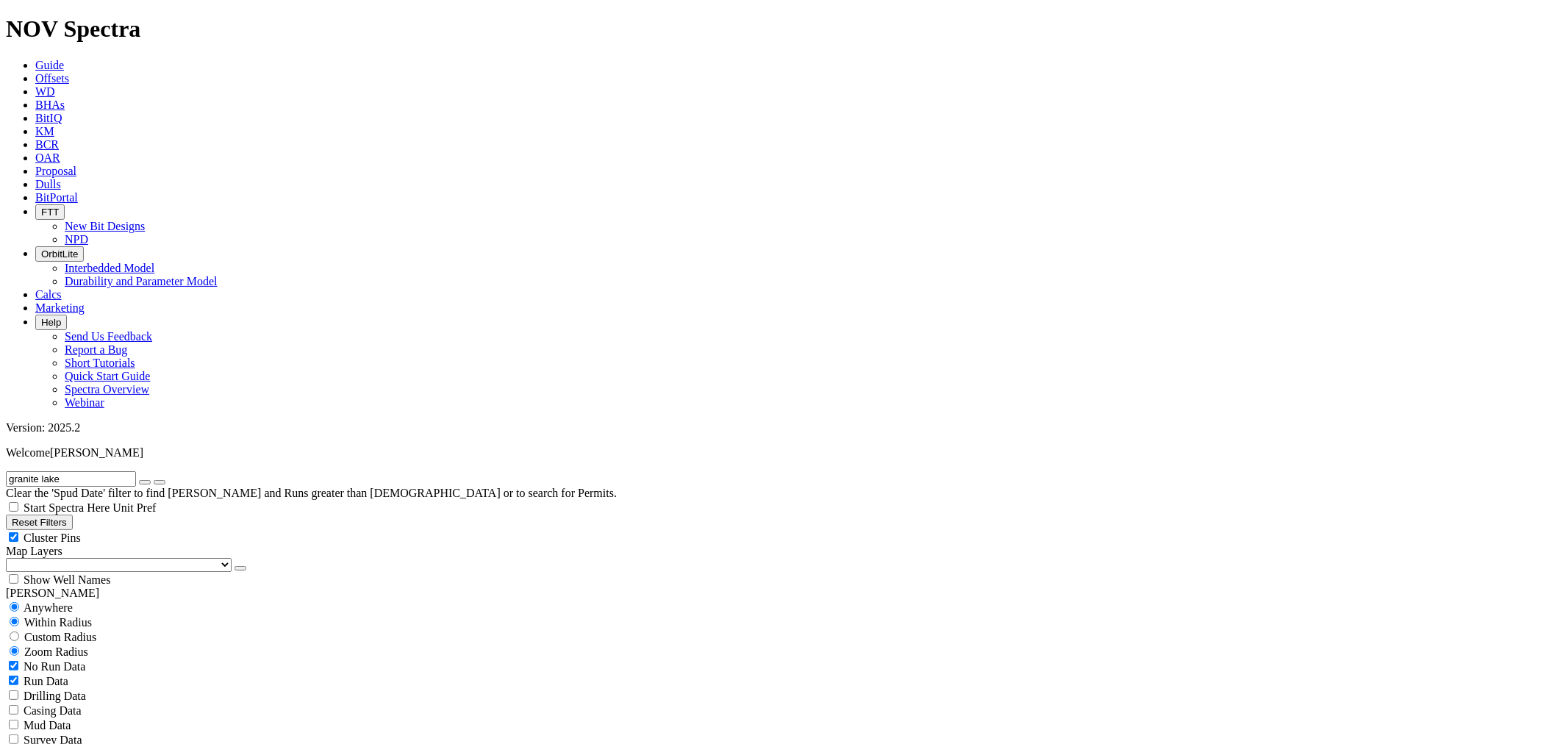 radio on "true" 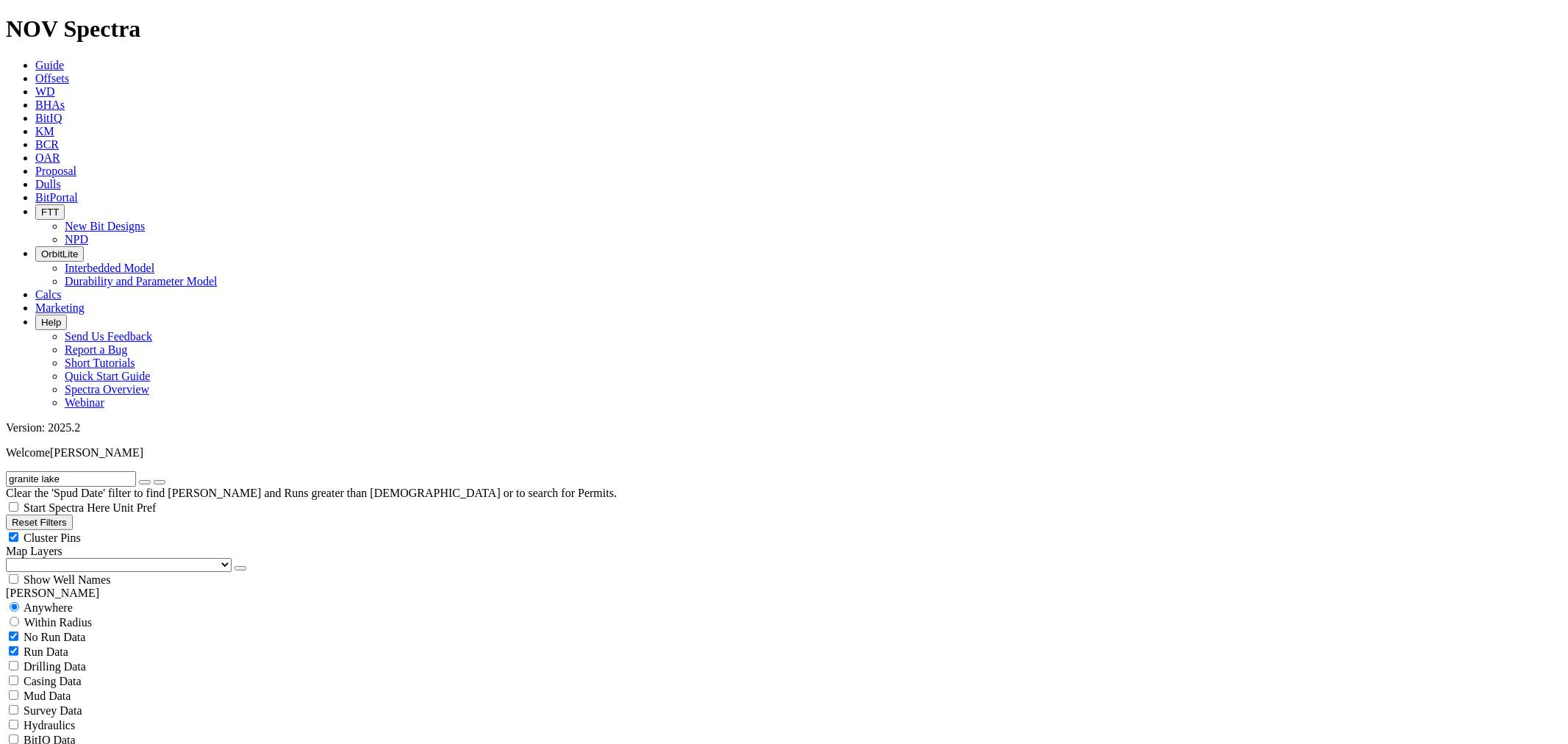drag, startPoint x: 93, startPoint y: 59, endPoint x: -29, endPoint y: 65, distance: 122.14745 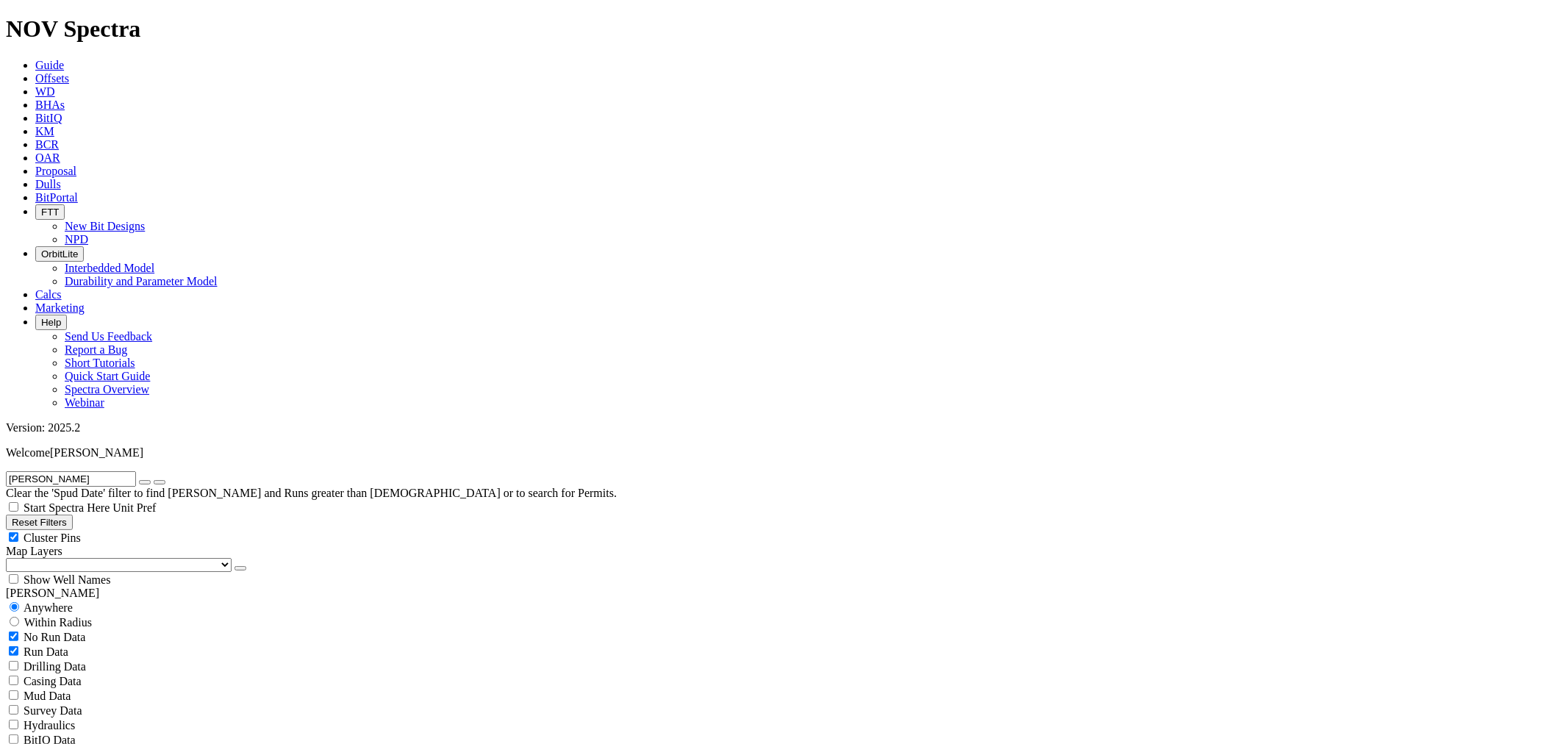 click at bounding box center [160, 482] 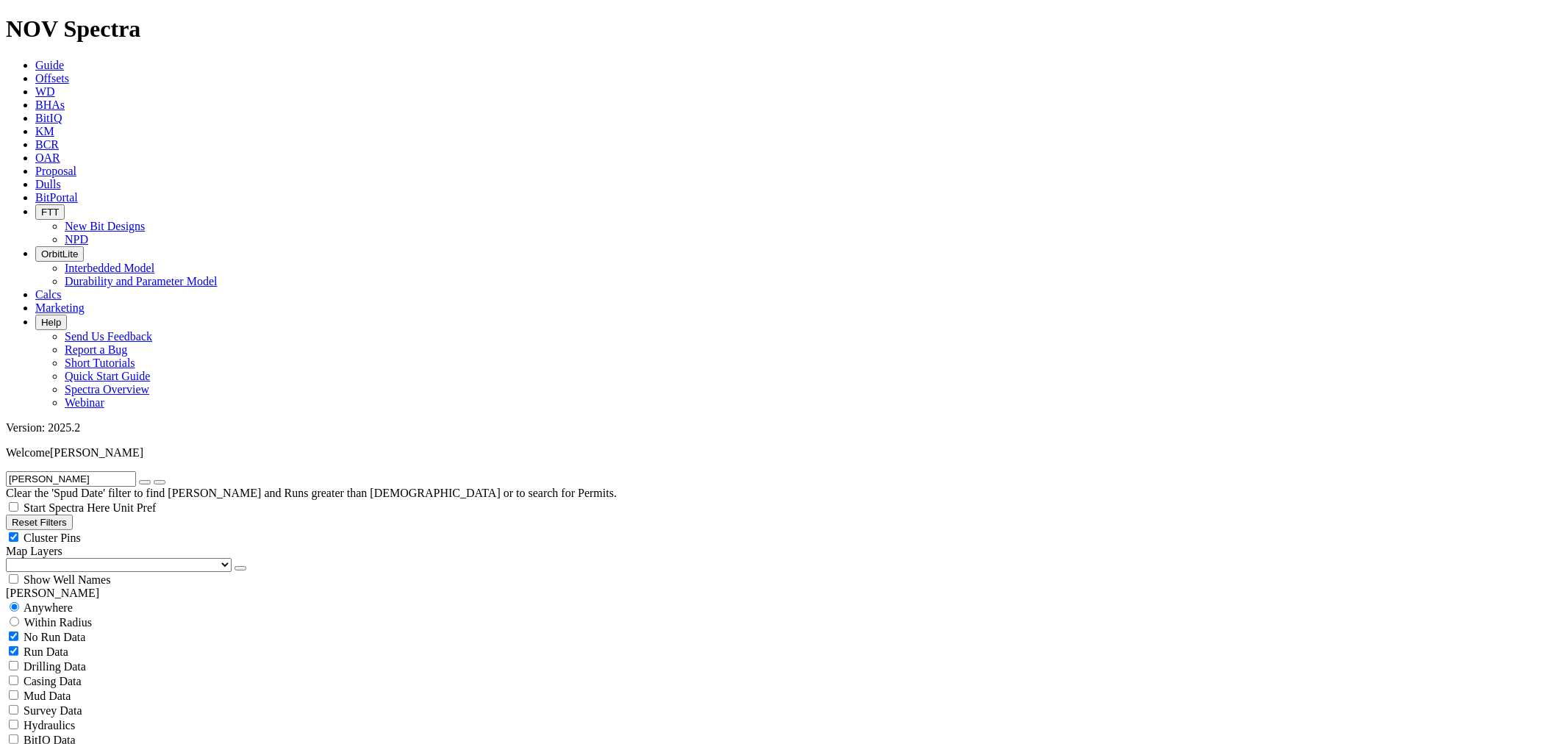click on "Spectra is built to be used with Google Chrome.   Please switch browsers.         NOV Spectra           Guide             Offsets             [PERSON_NAME]             BitIQ             KM               BCR             OAR             Proposal             EBRR             Dulls             BitPortal               FTT         New Bit Designs           NPD                   OrbitLite         Interbedded Model       Durability and Parameter Model                 Calcs             Marketing             Help       Send Us Feedback   Report a Bug   Short Tutorials   Quick Start Guide   Spectra Overview   Webinar            Version: 2025.2     Welcome   [PERSON_NAME]                [PERSON_NAME]                                Clear the 'Spud Date' filter to find [PERSON_NAME] and Runs greater than [DEMOGRAPHIC_DATA] or to search for Permits.            Start Spectra Here       Unit Pref                   Reset Filters        Cluster Pins         Map Layers   (Clear)           [GEOGRAPHIC_DATA] Counties [GEOGRAPHIC_DATA], [GEOGRAPHIC_DATA] Townships [GEOGRAPHIC_DATA] Fields" at bounding box center (784, 1467) 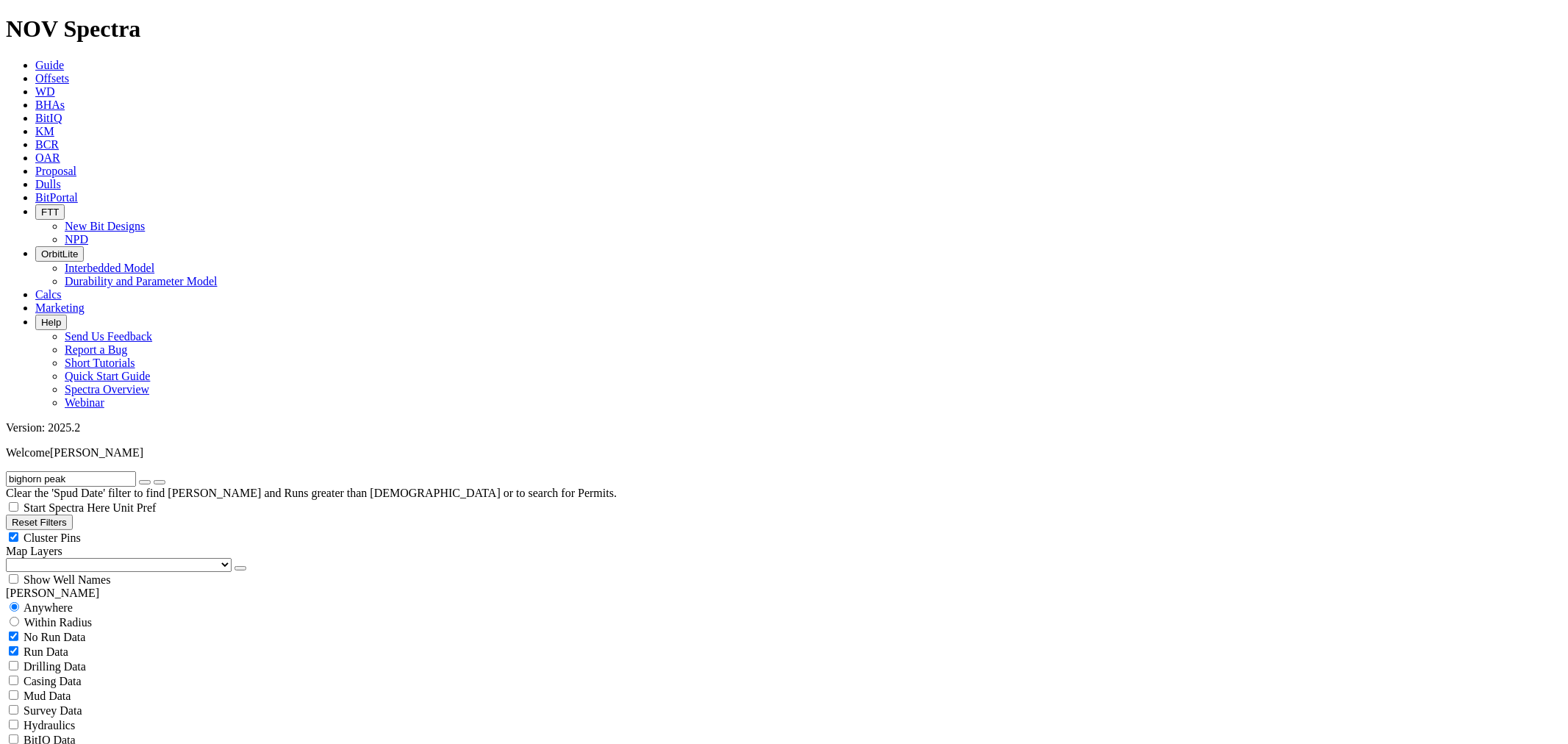 click at bounding box center [160, 482] 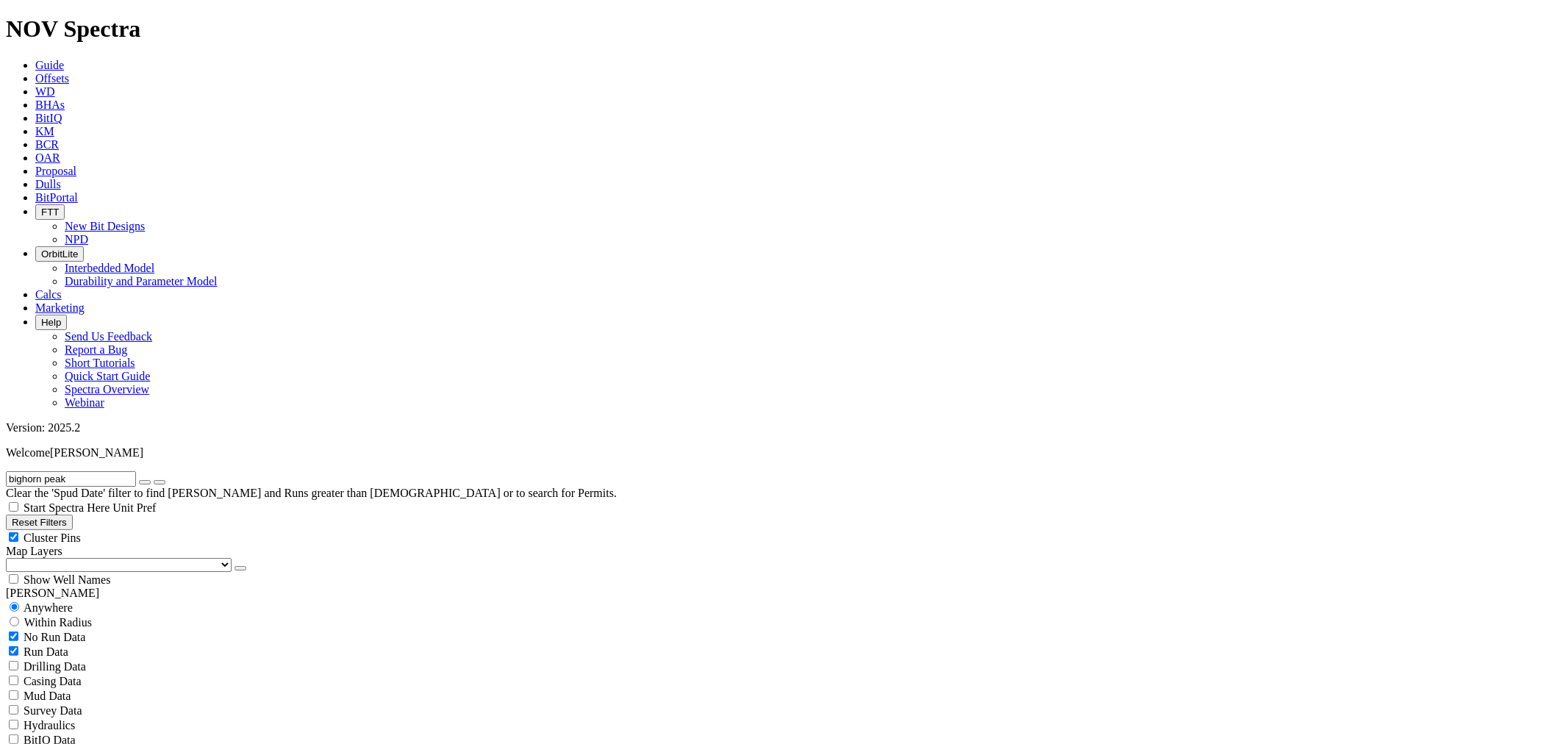 drag, startPoint x: 78, startPoint y: 71, endPoint x: -46, endPoint y: 78, distance: 124.1974 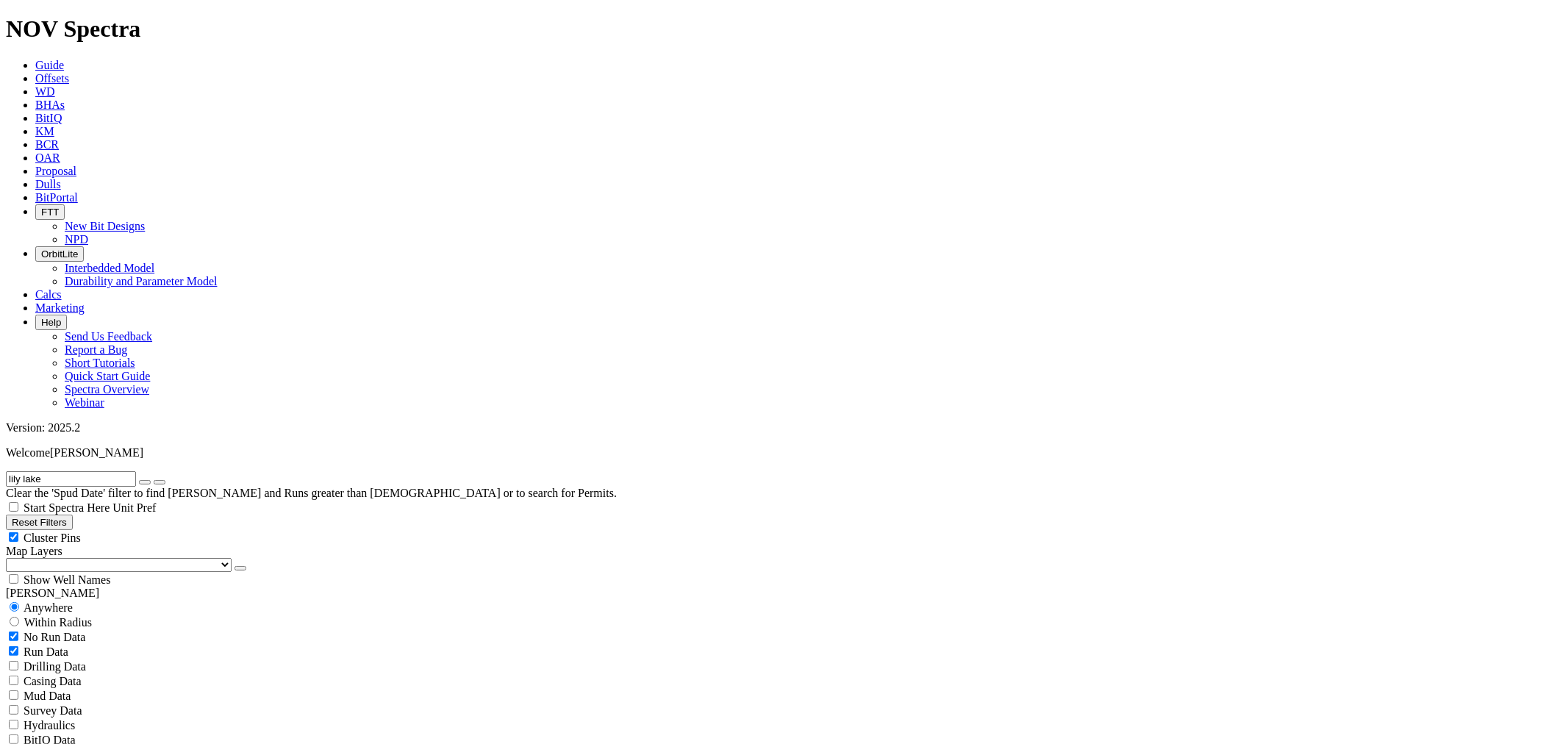 click at bounding box center [160, 482] 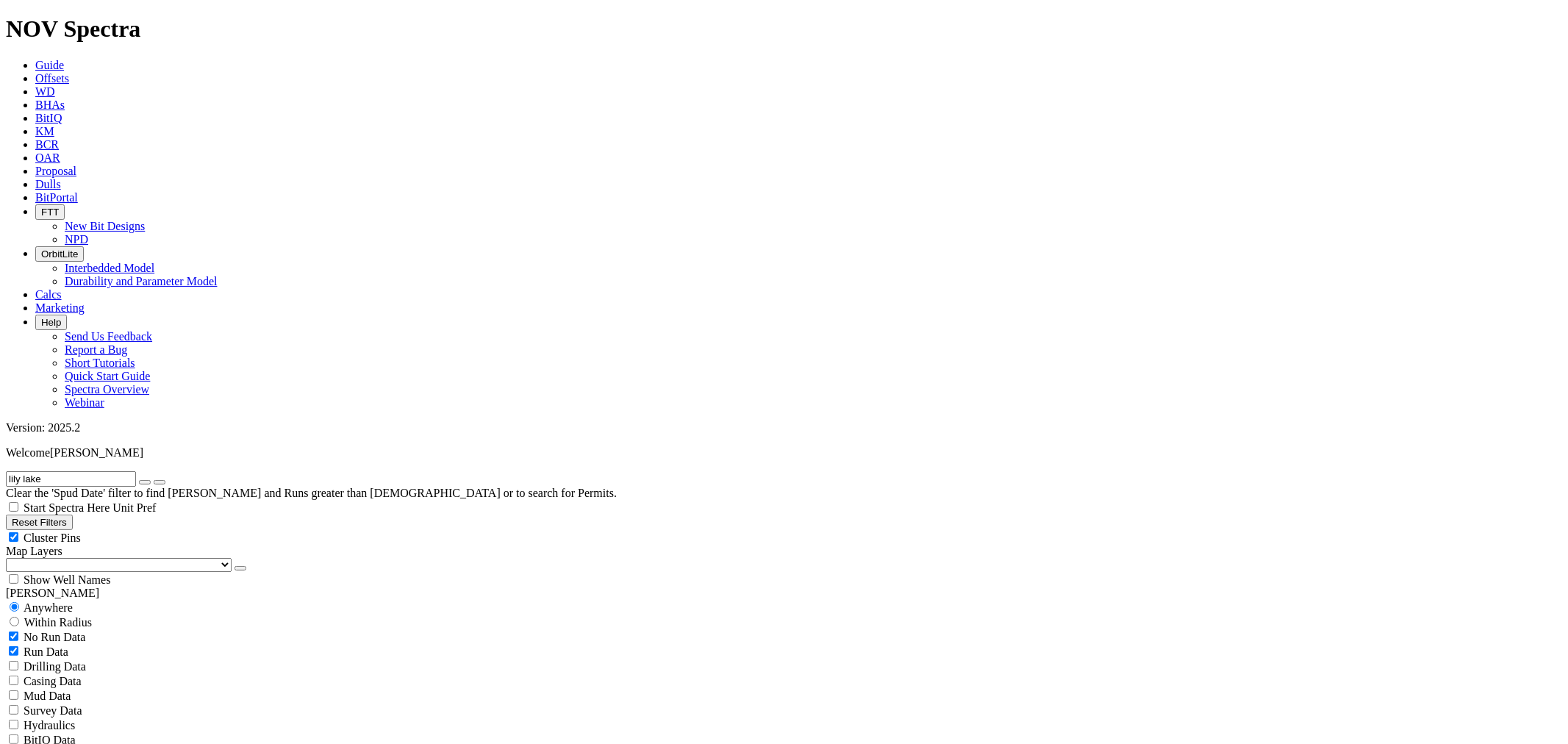 drag, startPoint x: 84, startPoint y: 62, endPoint x: -49, endPoint y: 57, distance: 133.09395 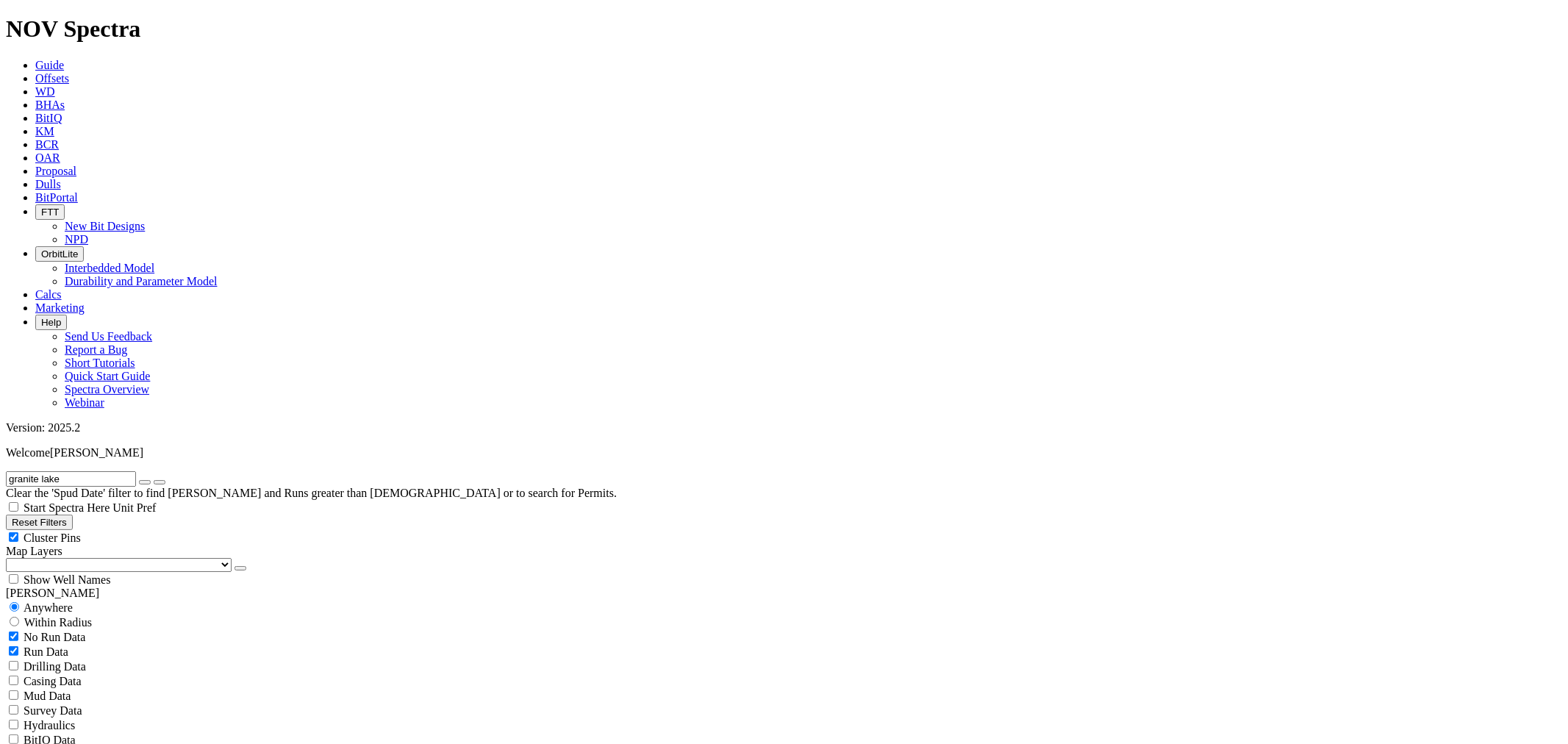 click at bounding box center [160, 482] 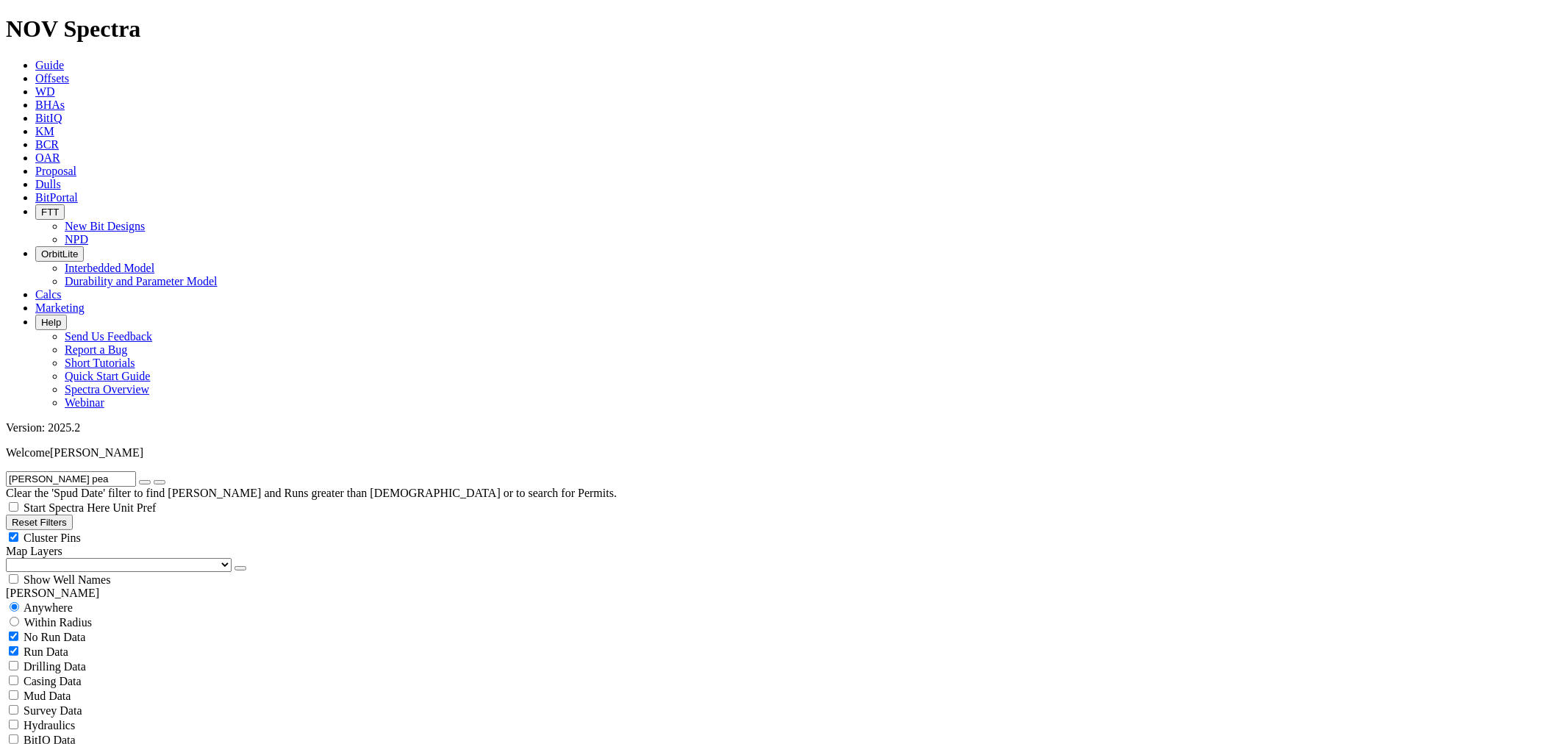 click at bounding box center (160, 482) 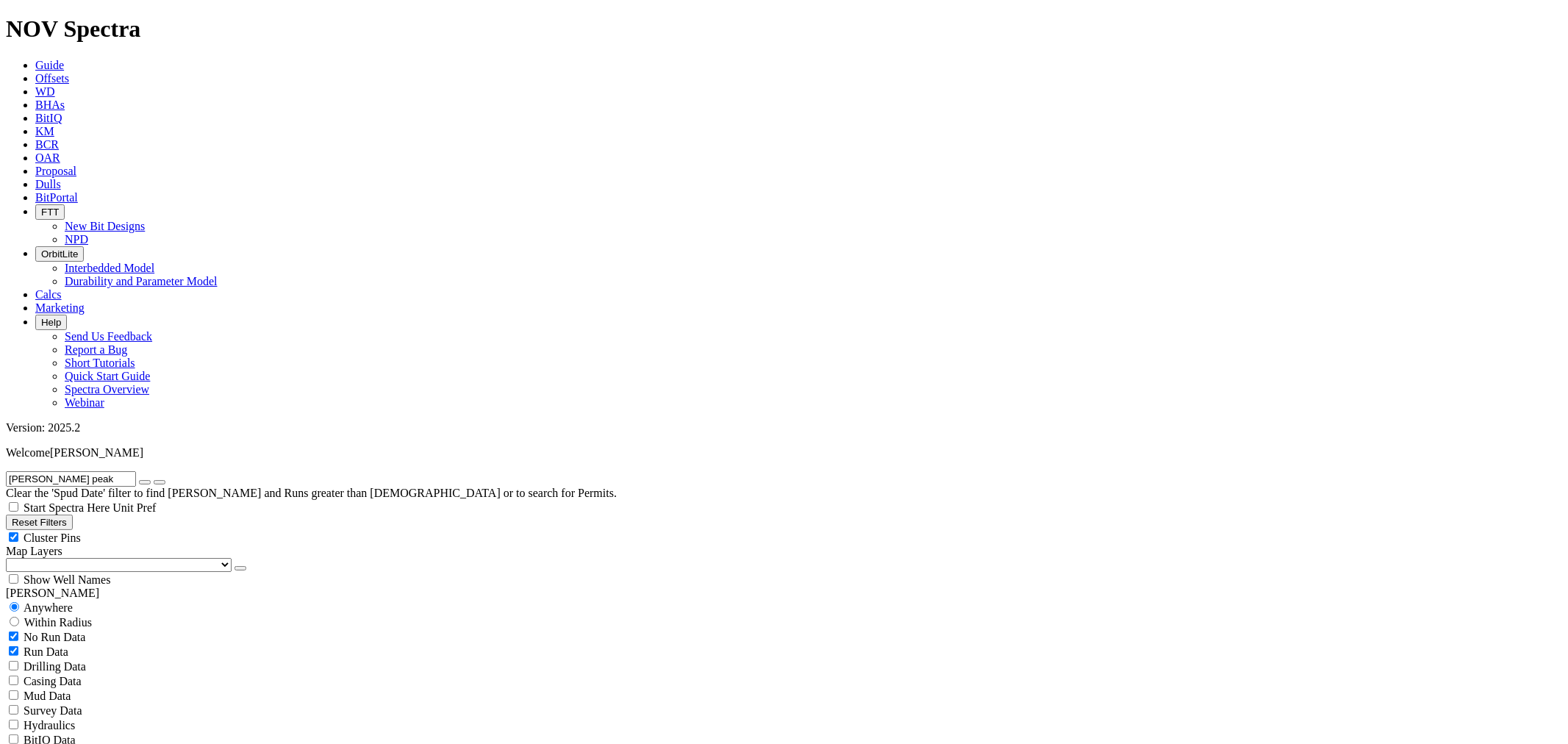 type on "[PERSON_NAME] peak" 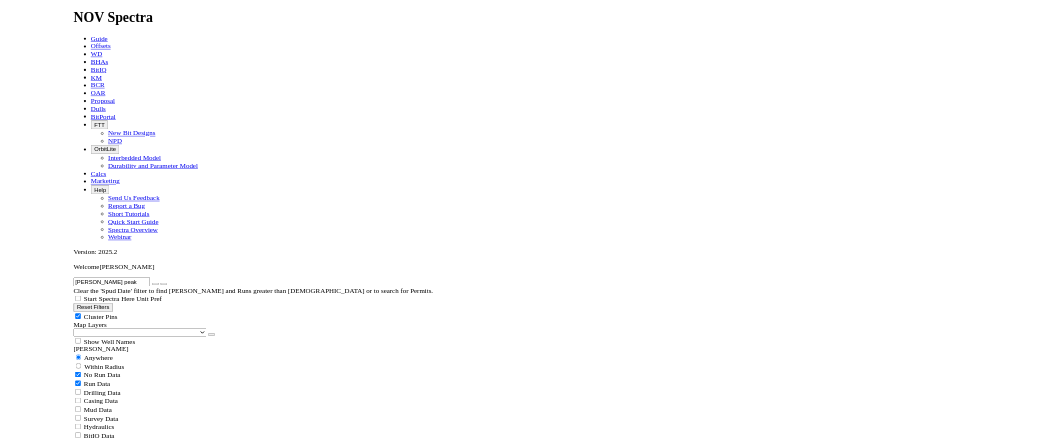 scroll, scrollTop: 480, scrollLeft: 0, axis: vertical 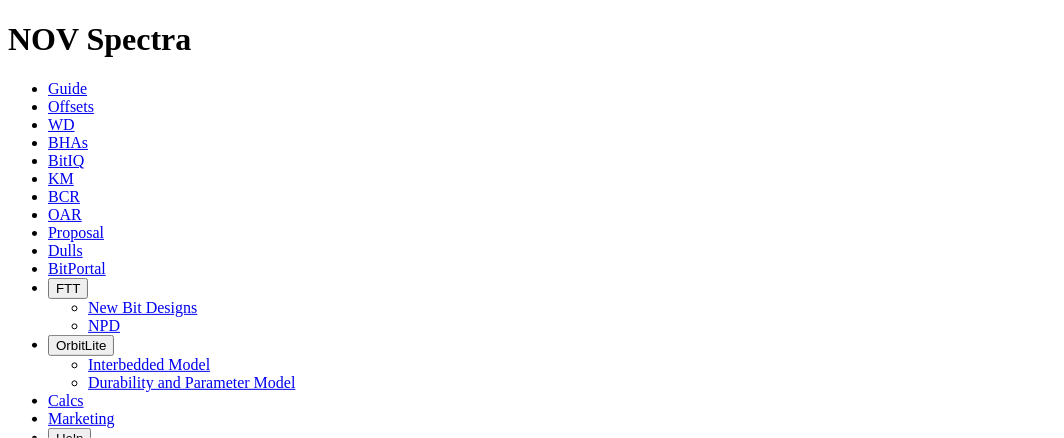 radio on "false" 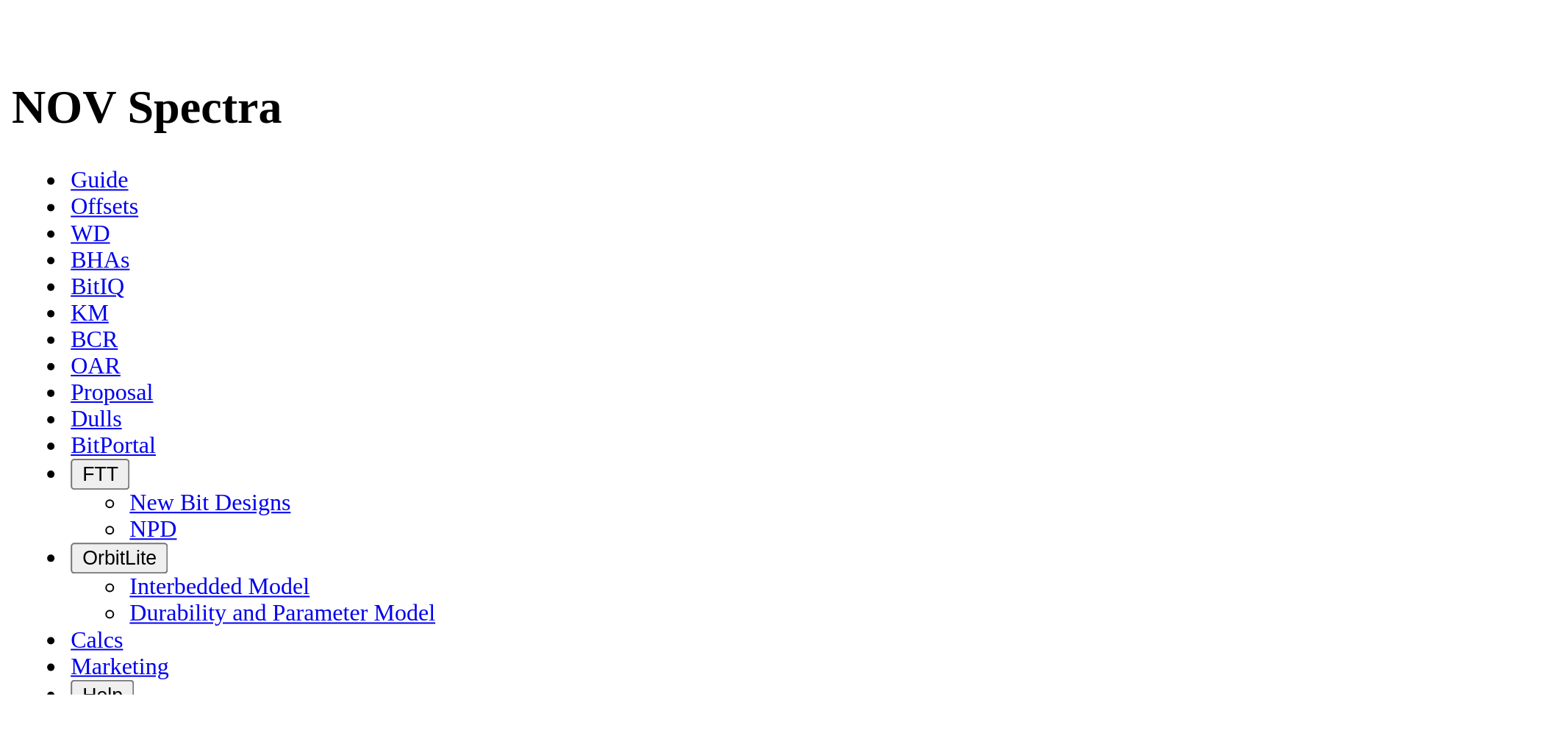 scroll, scrollTop: 0, scrollLeft: 0, axis: both 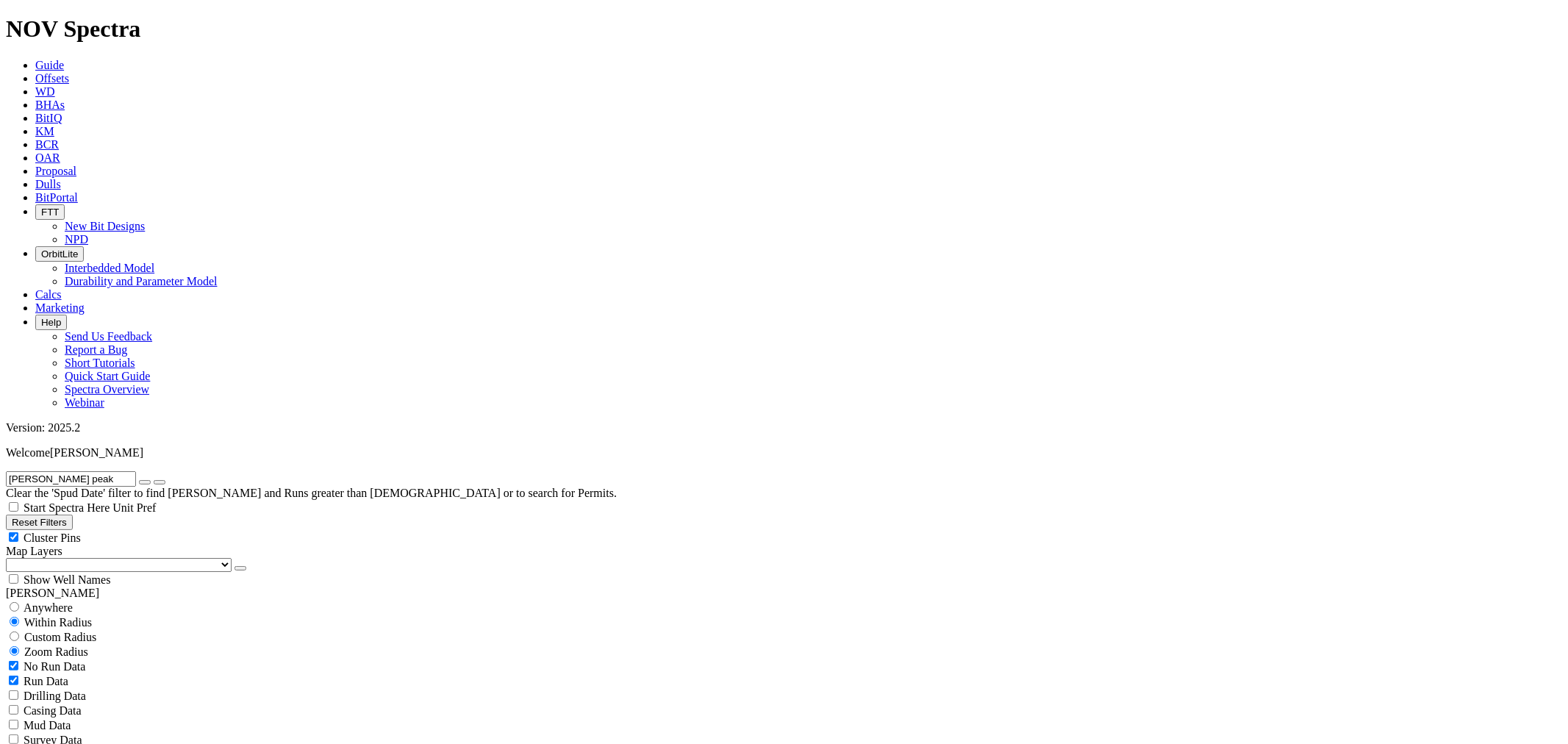 click on "Anywhere" at bounding box center [48, 607] 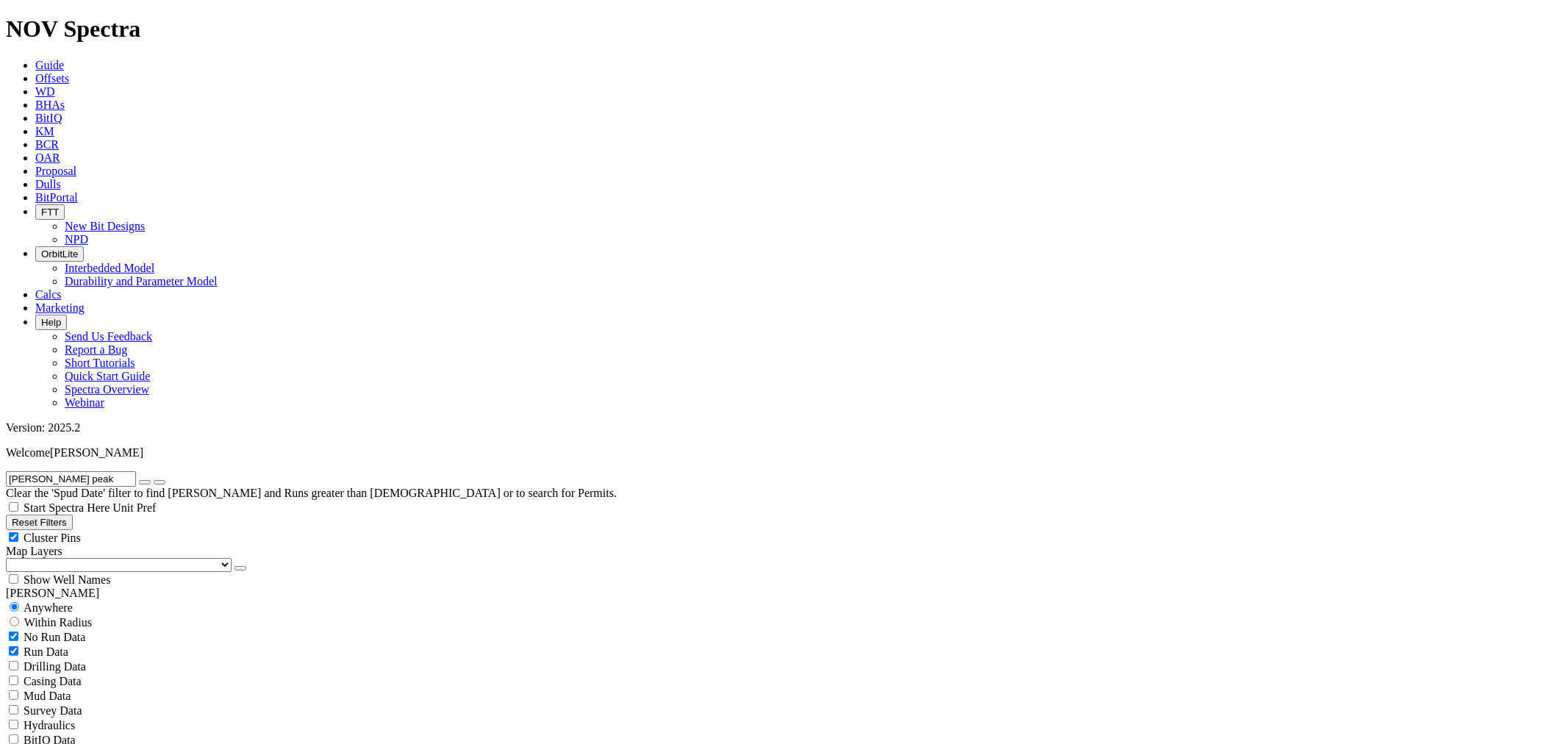 scroll, scrollTop: 0, scrollLeft: 0, axis: both 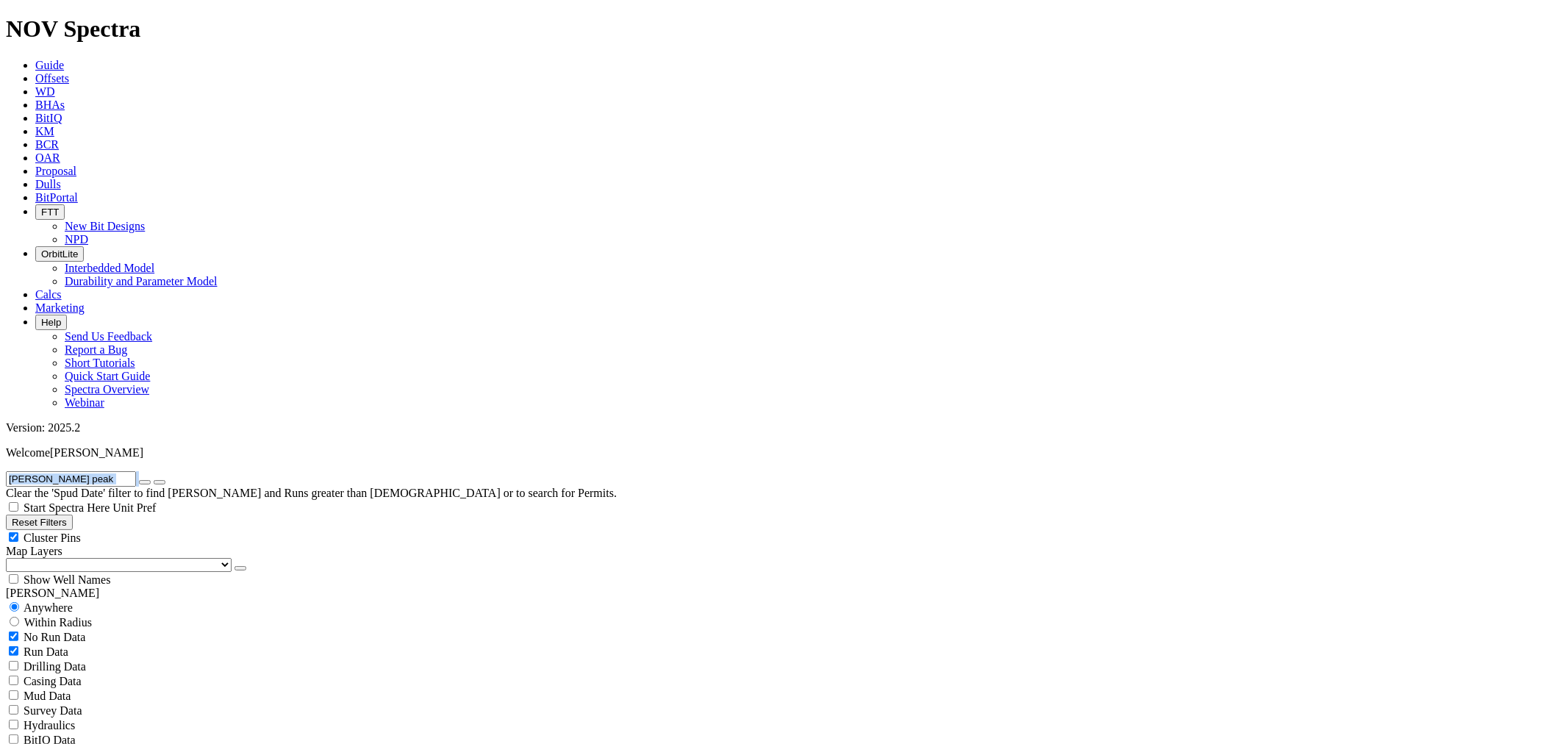 drag, startPoint x: 105, startPoint y: 82, endPoint x: 65, endPoint y: 74, distance: 40.7922 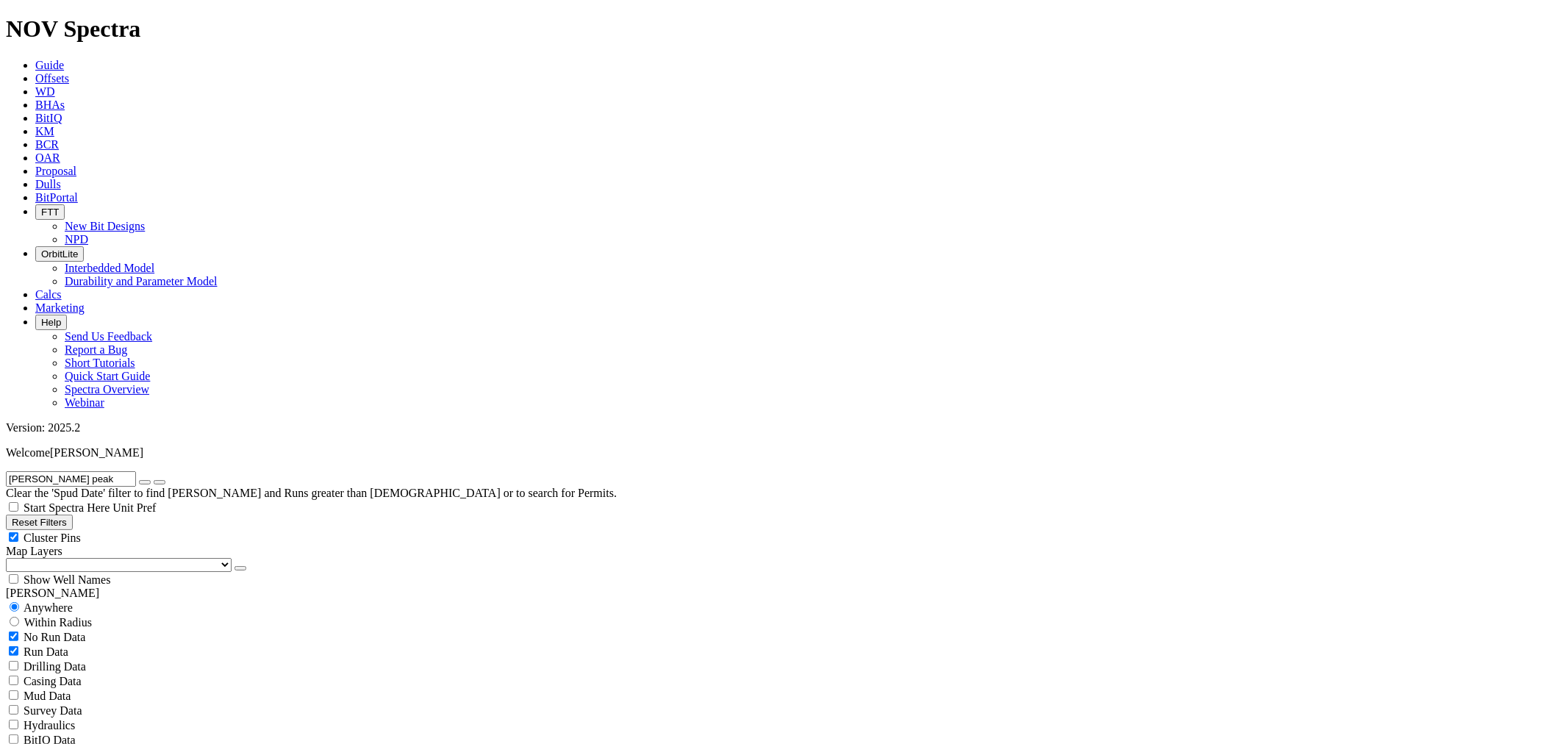 drag, startPoint x: 78, startPoint y: 64, endPoint x: -20, endPoint y: 64, distance: 98 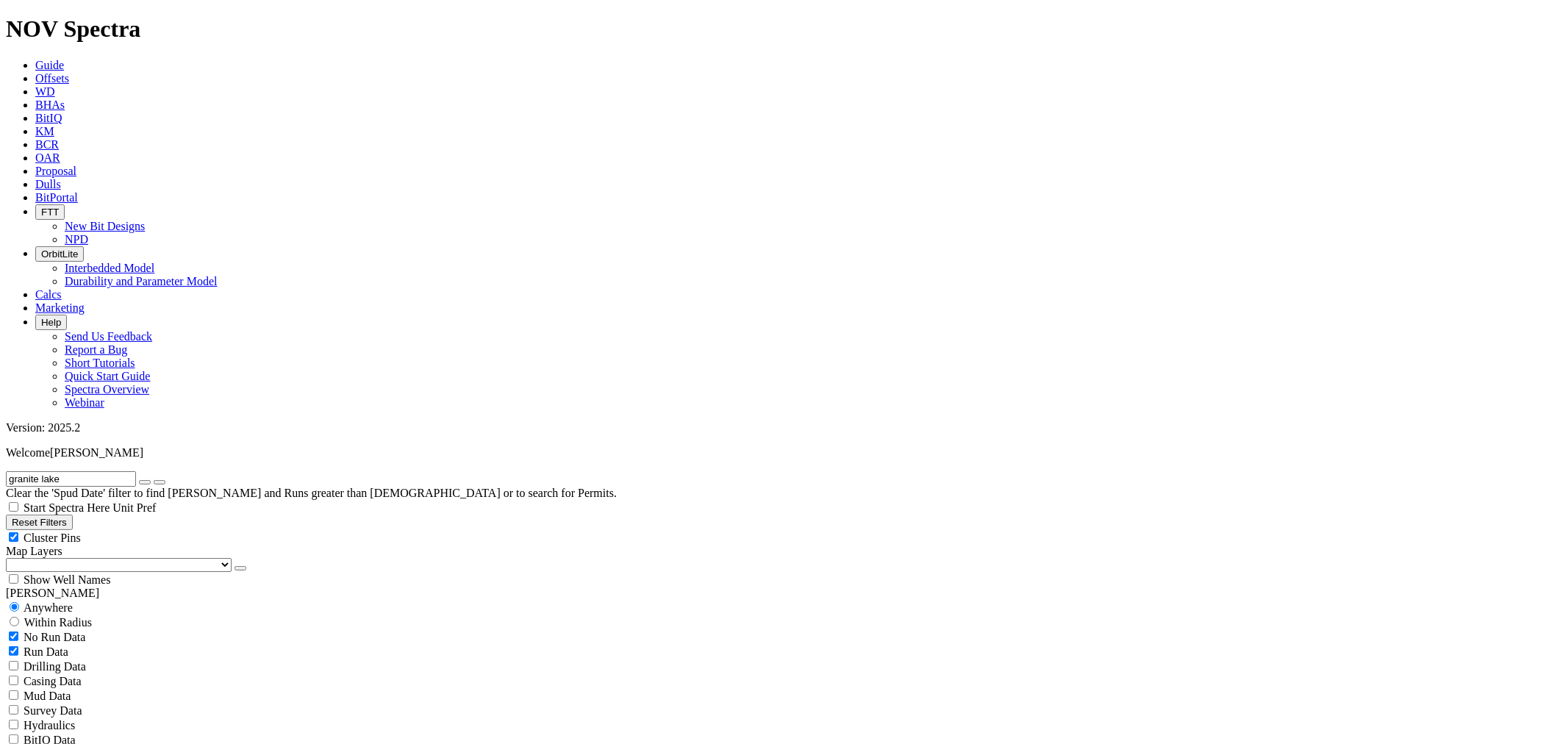 type on "granite lake" 